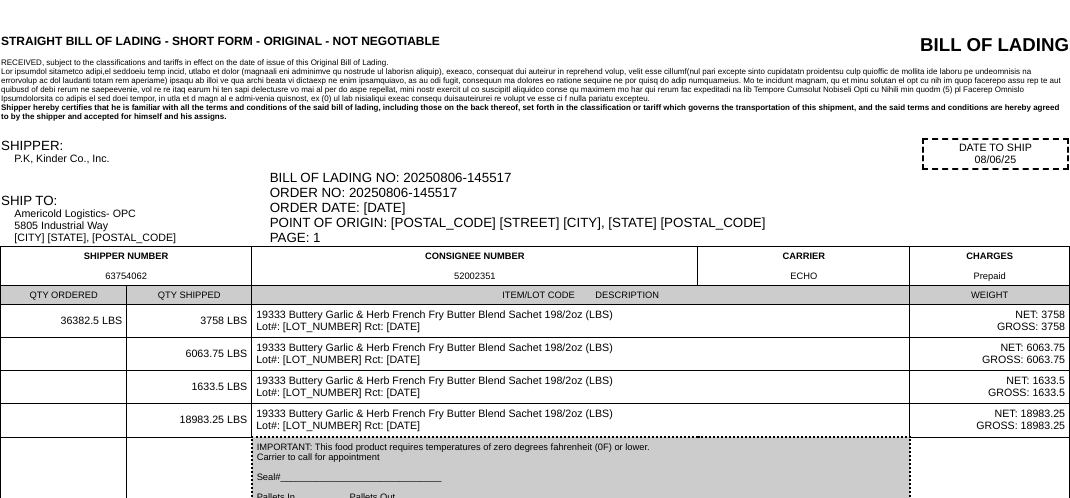 scroll, scrollTop: 0, scrollLeft: 0, axis: both 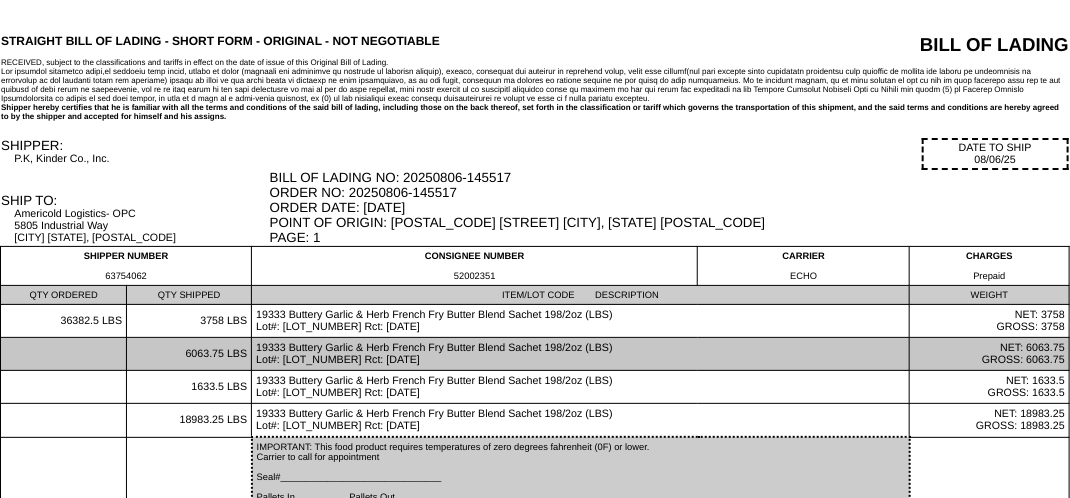 drag, startPoint x: 448, startPoint y: 328, endPoint x: 459, endPoint y: 367, distance: 40.5216 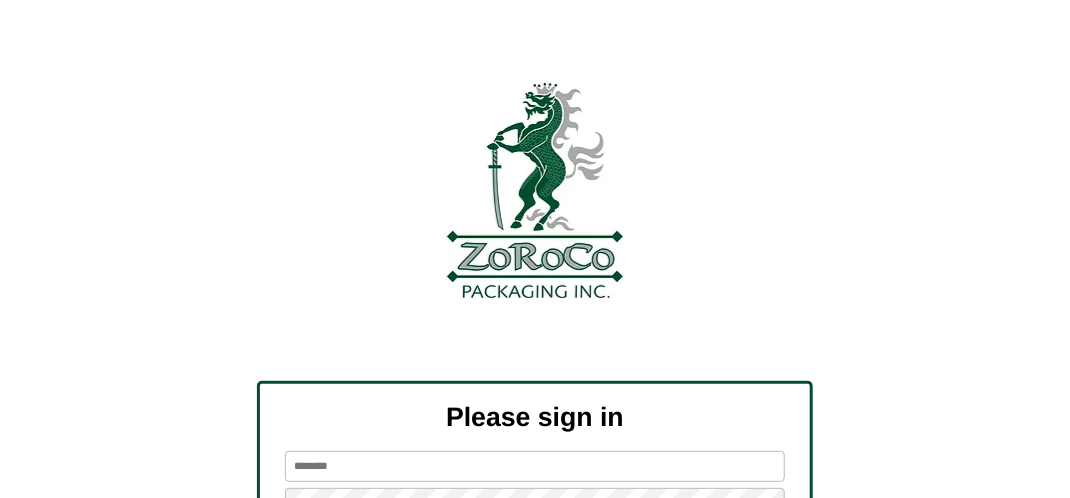 scroll, scrollTop: 226, scrollLeft: 0, axis: vertical 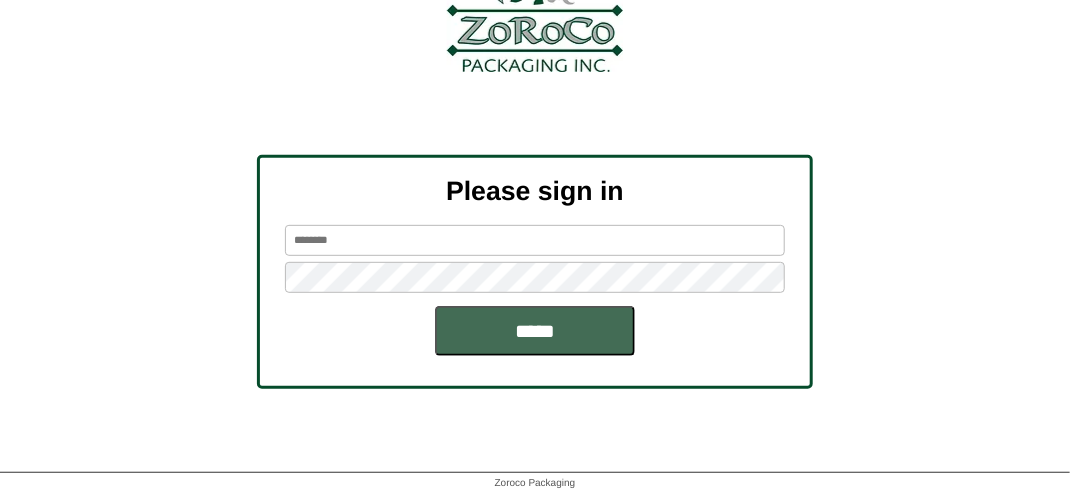 type on "*******" 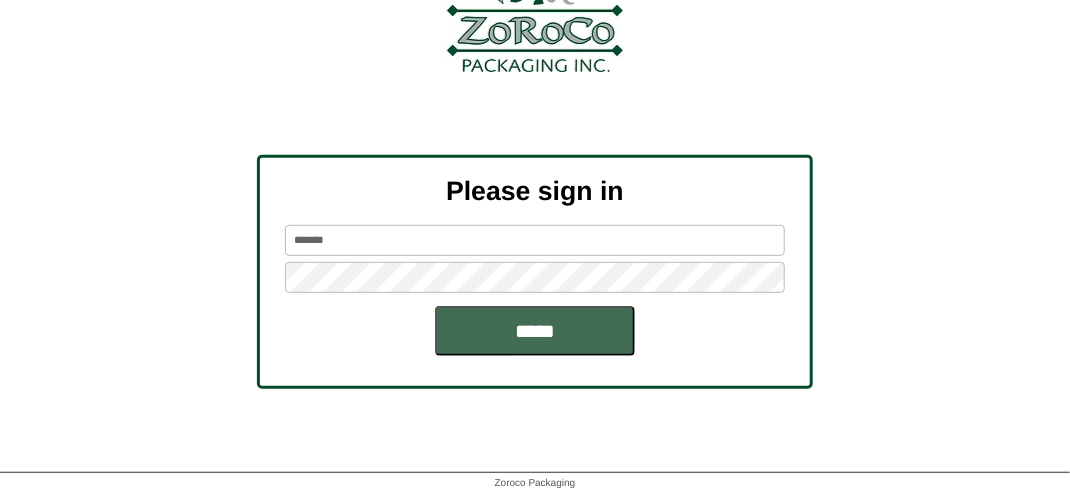 click on "*****" at bounding box center [535, 331] 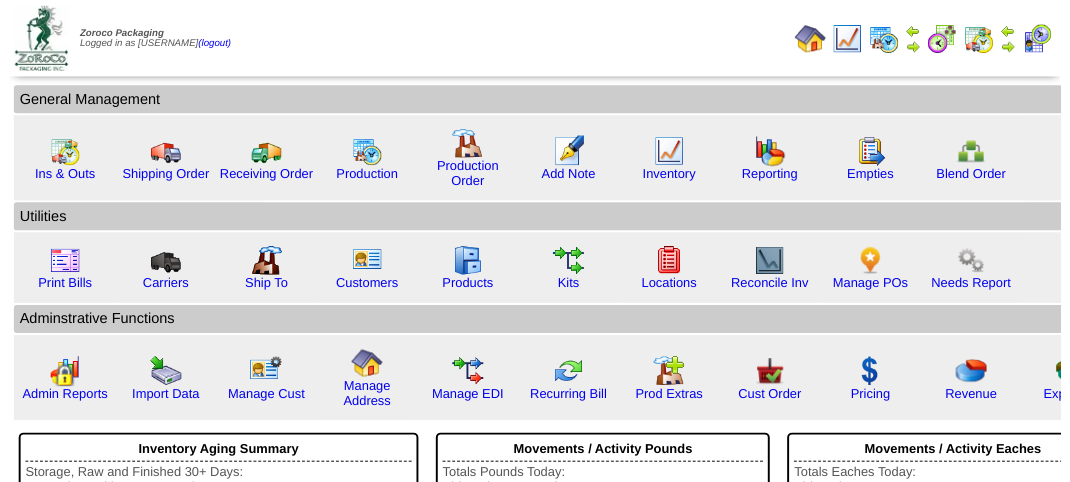 scroll, scrollTop: 0, scrollLeft: 0, axis: both 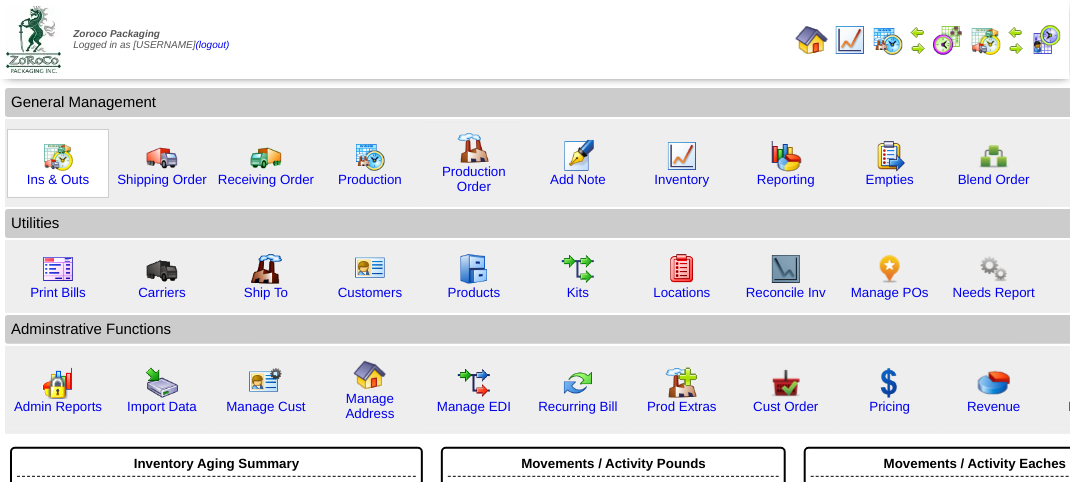 click on "Ins & Outs" at bounding box center [58, 163] 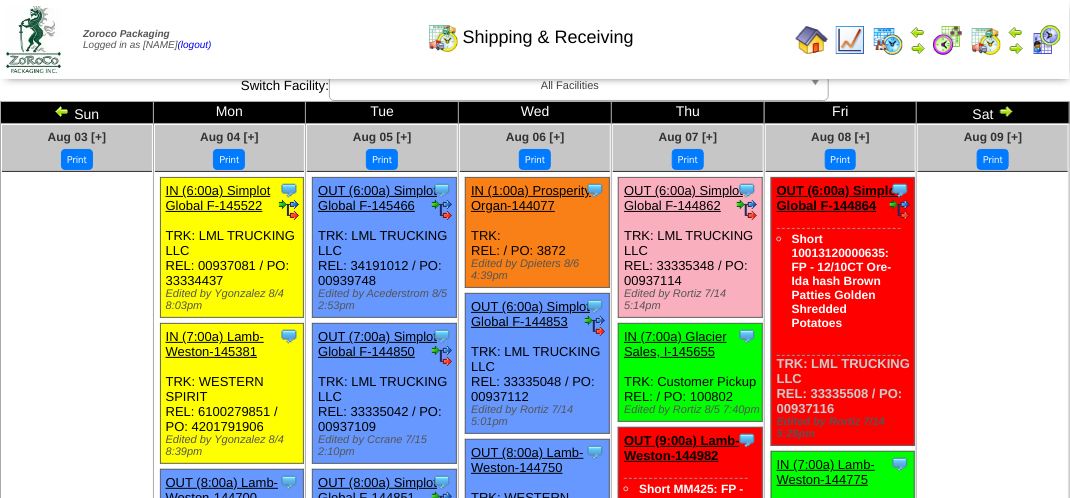 scroll, scrollTop: 0, scrollLeft: 0, axis: both 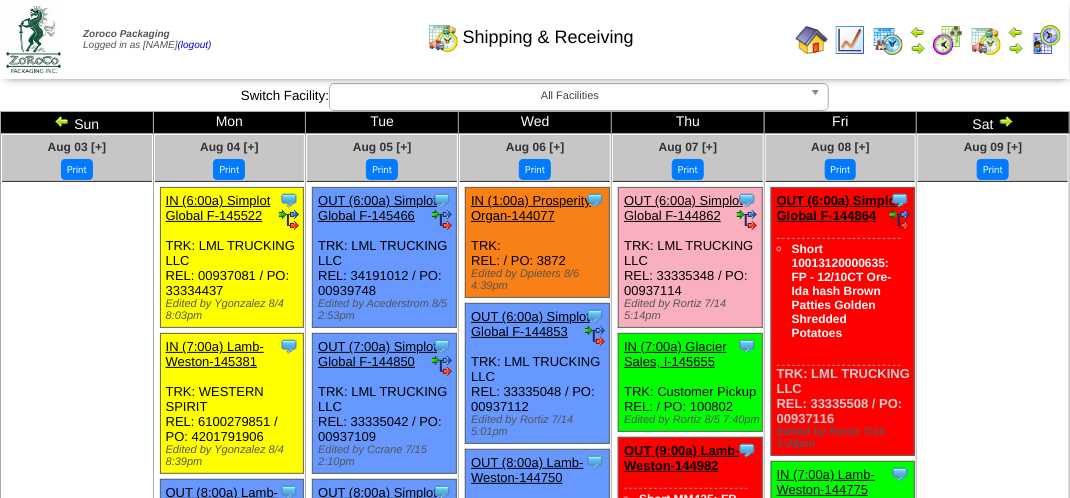 click at bounding box center [1046, 40] 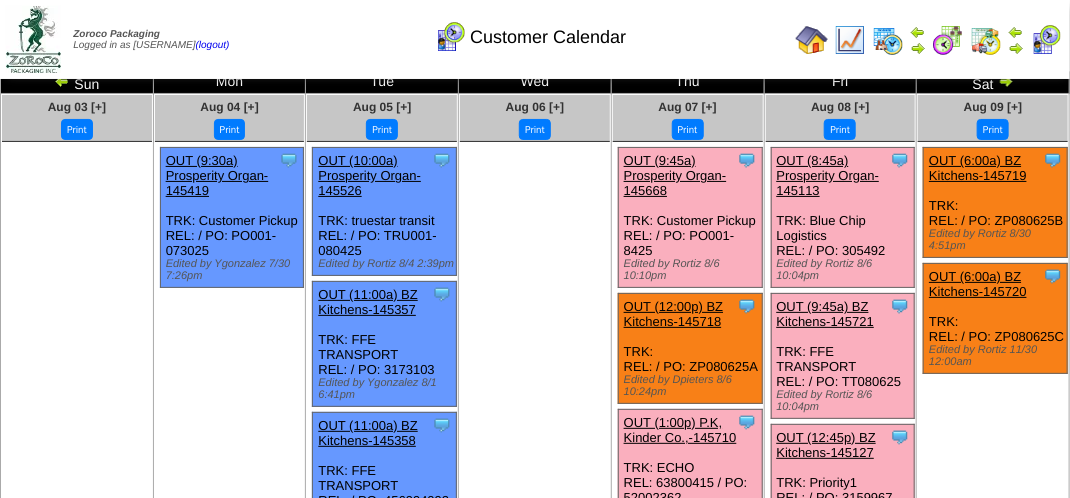 scroll, scrollTop: 0, scrollLeft: 0, axis: both 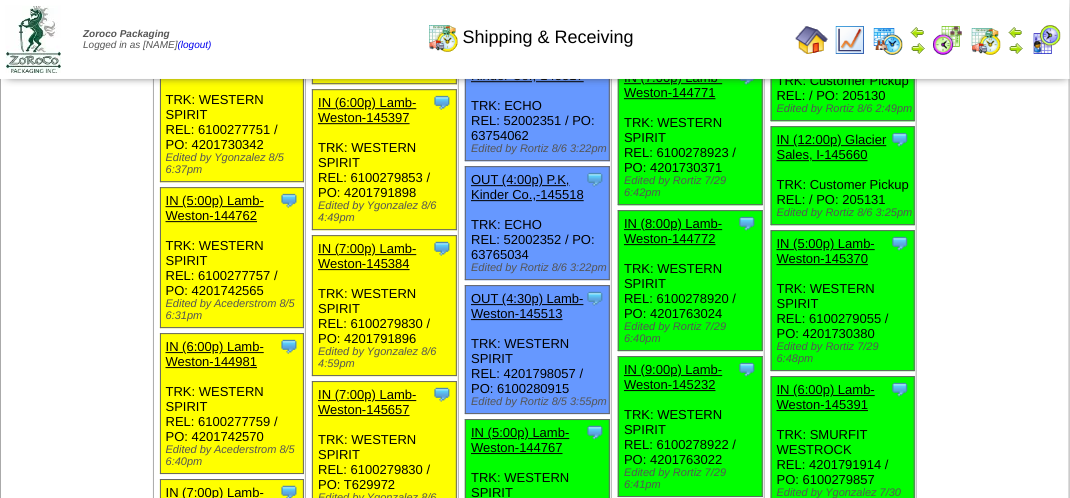 click at bounding box center [1046, 40] 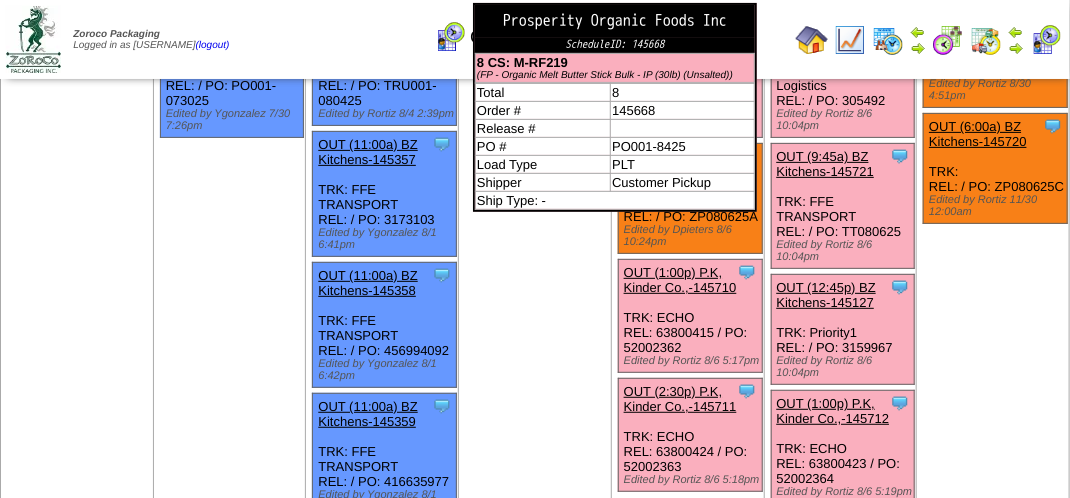 scroll, scrollTop: 0, scrollLeft: 0, axis: both 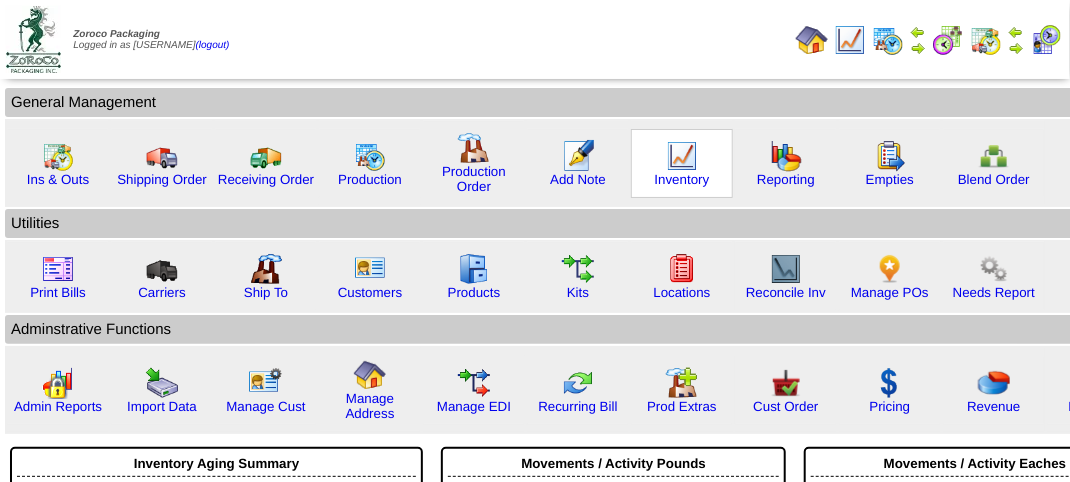 click at bounding box center (682, 156) 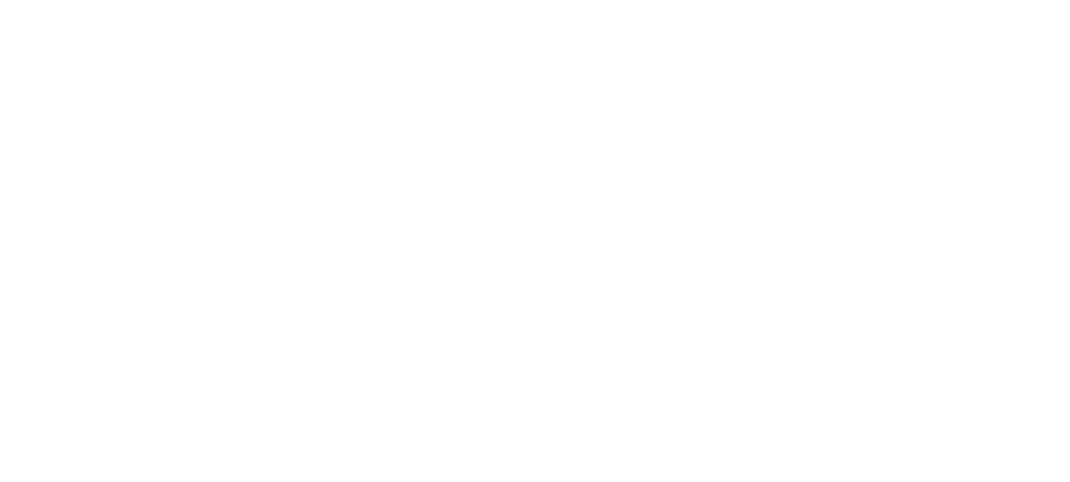 scroll, scrollTop: 0, scrollLeft: 0, axis: both 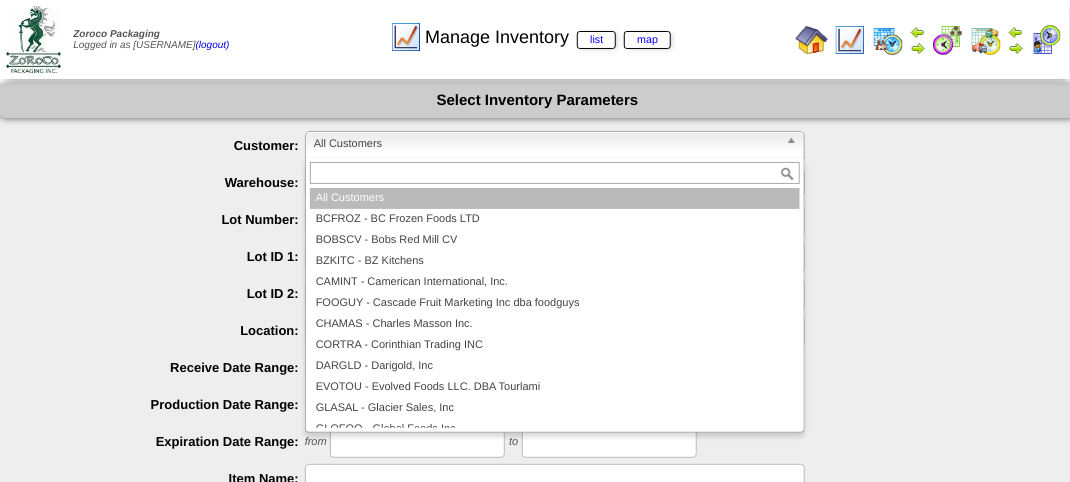 click on "All Customers" at bounding box center (546, 144) 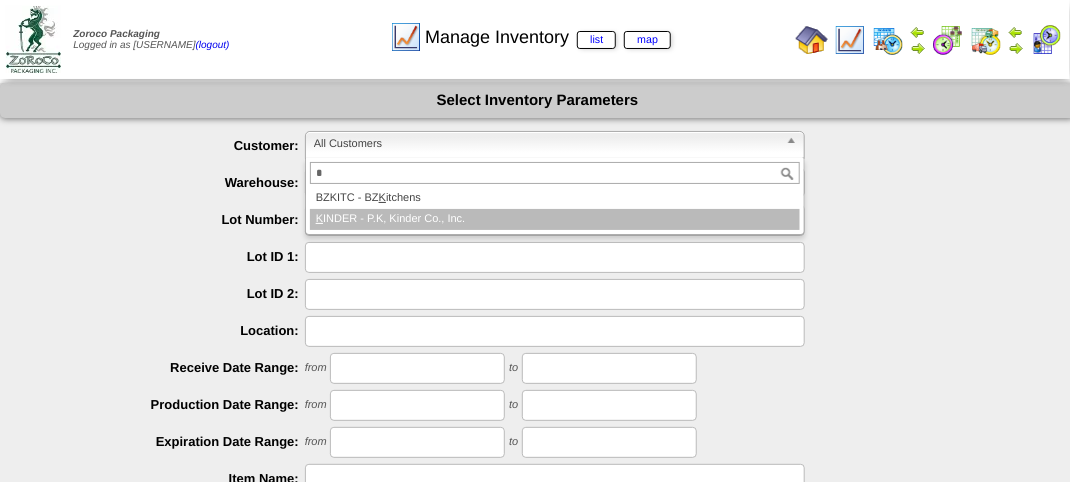 type on "*" 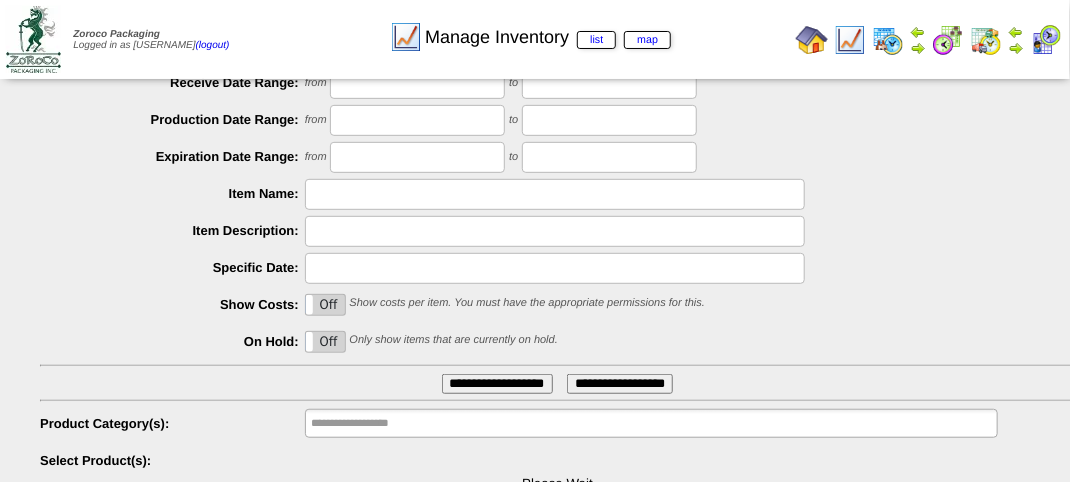 scroll, scrollTop: 351, scrollLeft: 0, axis: vertical 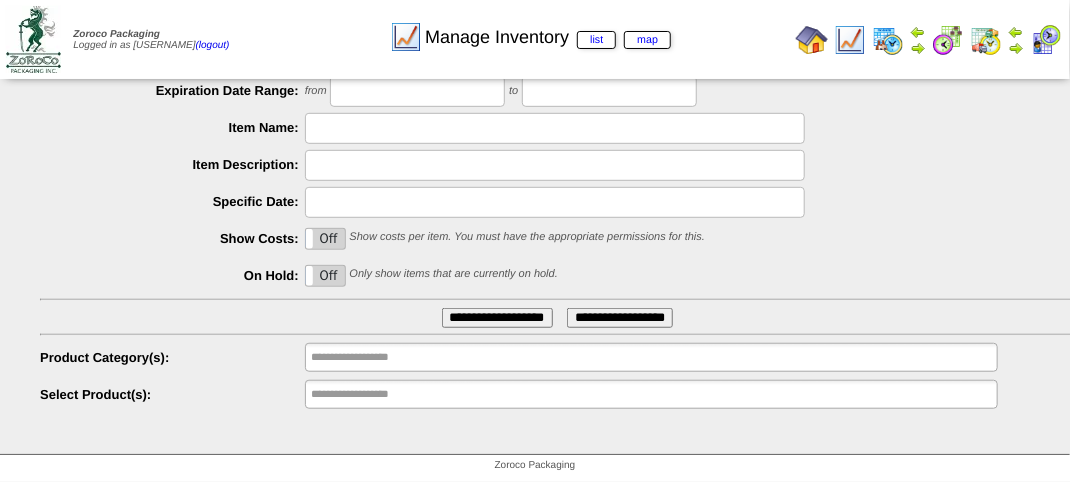 type 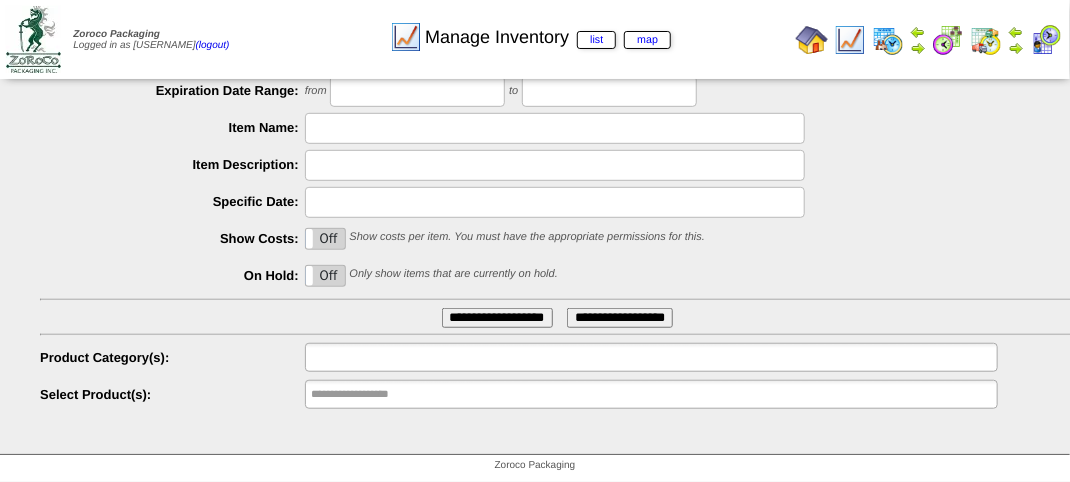 click at bounding box center [375, 357] 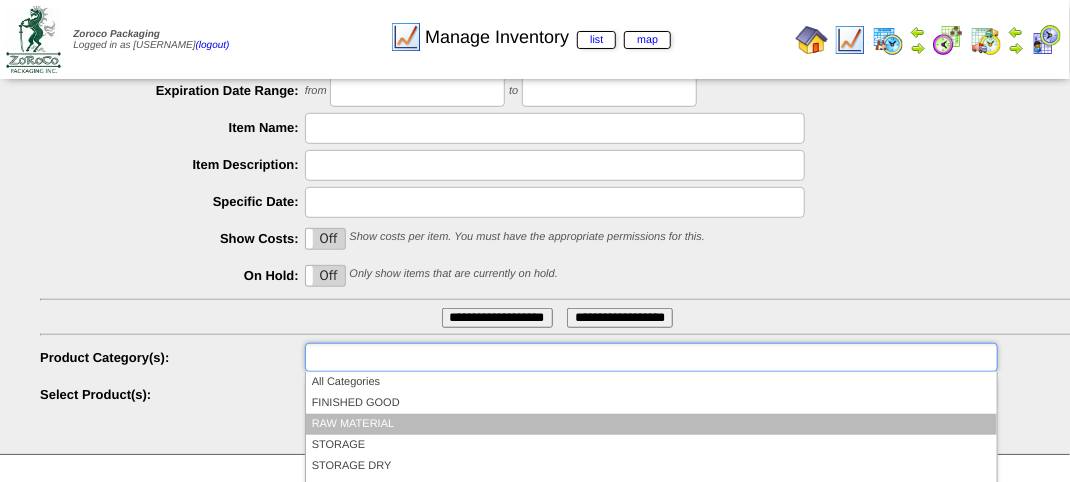 click on "RAW MATERIAL" at bounding box center (651, 424) 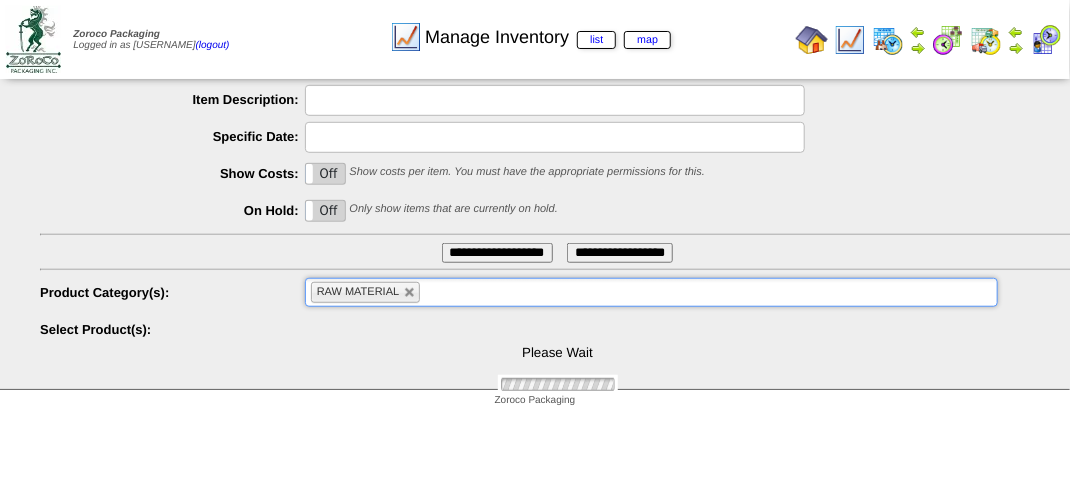 scroll, scrollTop: 481, scrollLeft: 0, axis: vertical 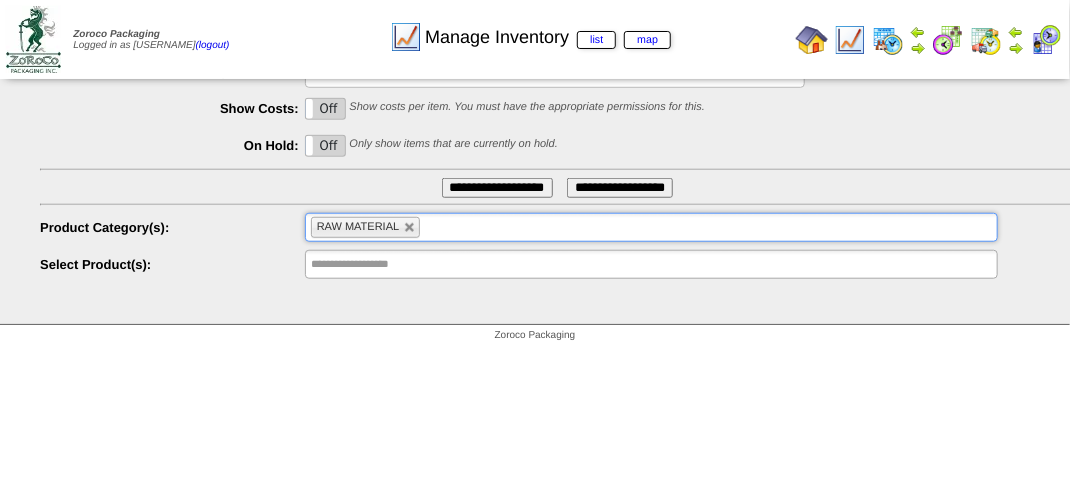 type 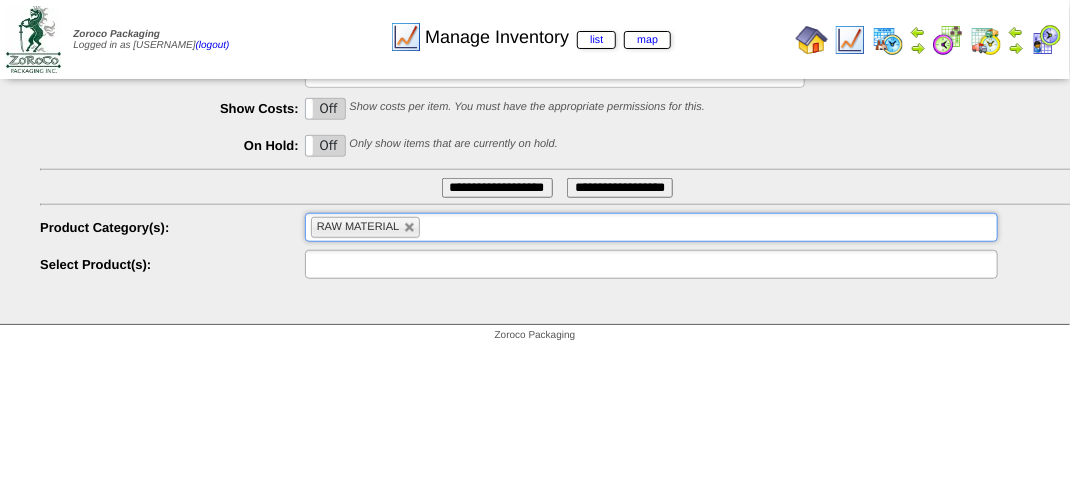 click at bounding box center (375, 264) 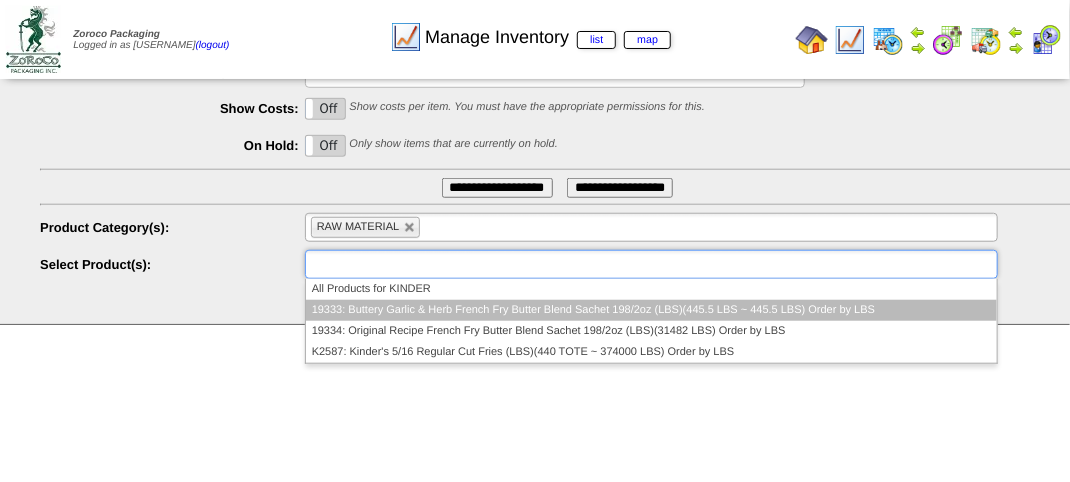 click on "19333: Buttery Garlic & Herb French Fry Butter Blend Sachet 198/2oz (LBS)(445.5 LBS ~ 445.5 LBS) Order by LBS" at bounding box center (651, 310) 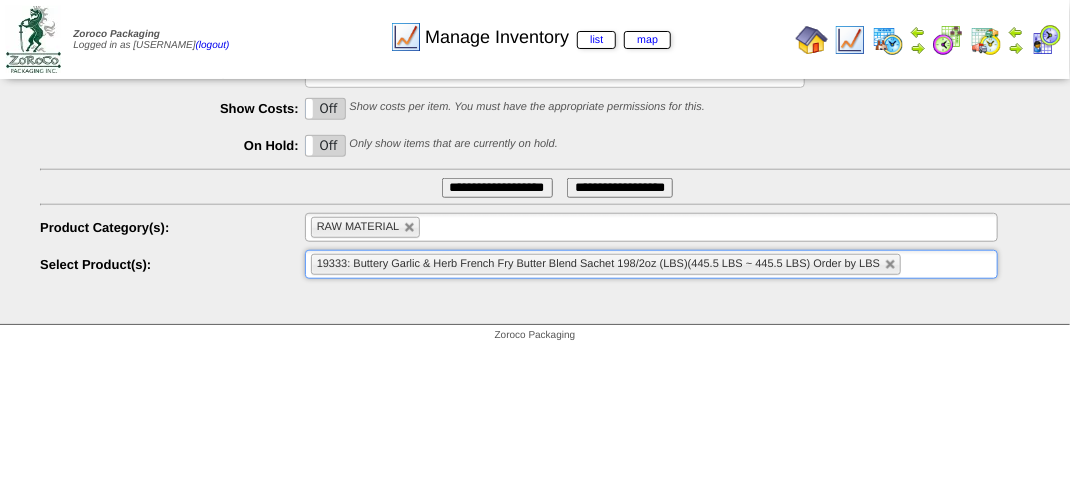 click on "**********" at bounding box center [497, 188] 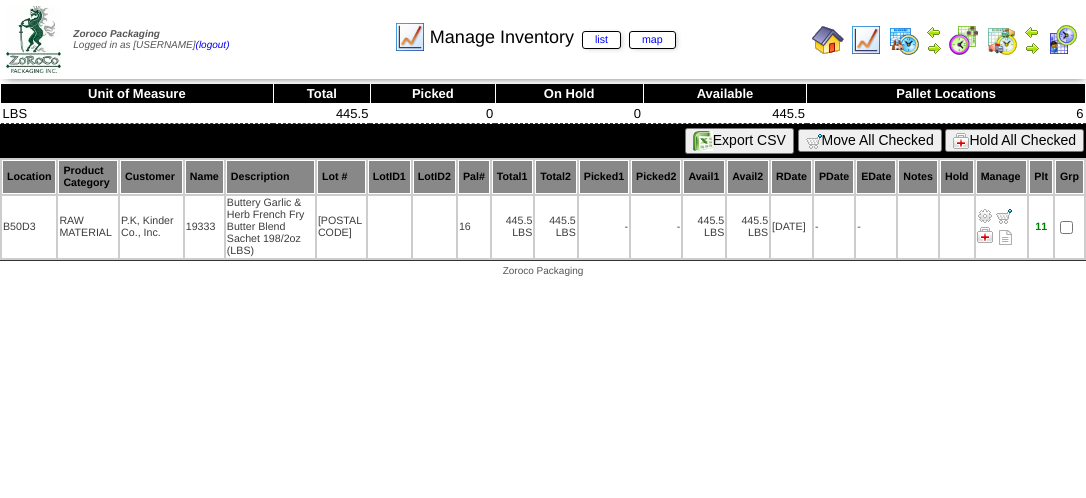 scroll, scrollTop: 0, scrollLeft: 0, axis: both 